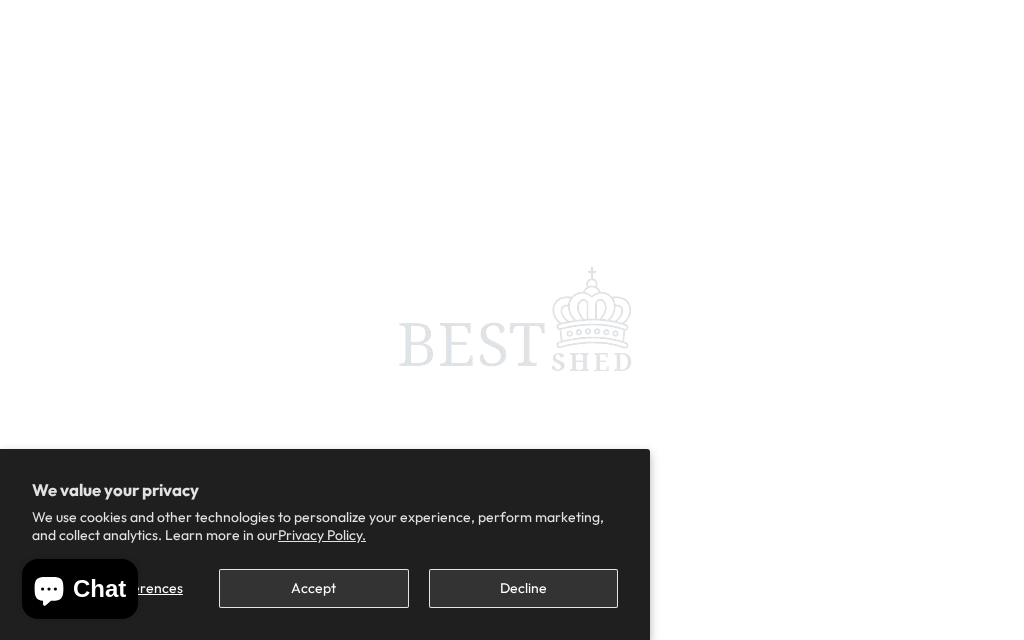 scroll, scrollTop: 0, scrollLeft: 0, axis: both 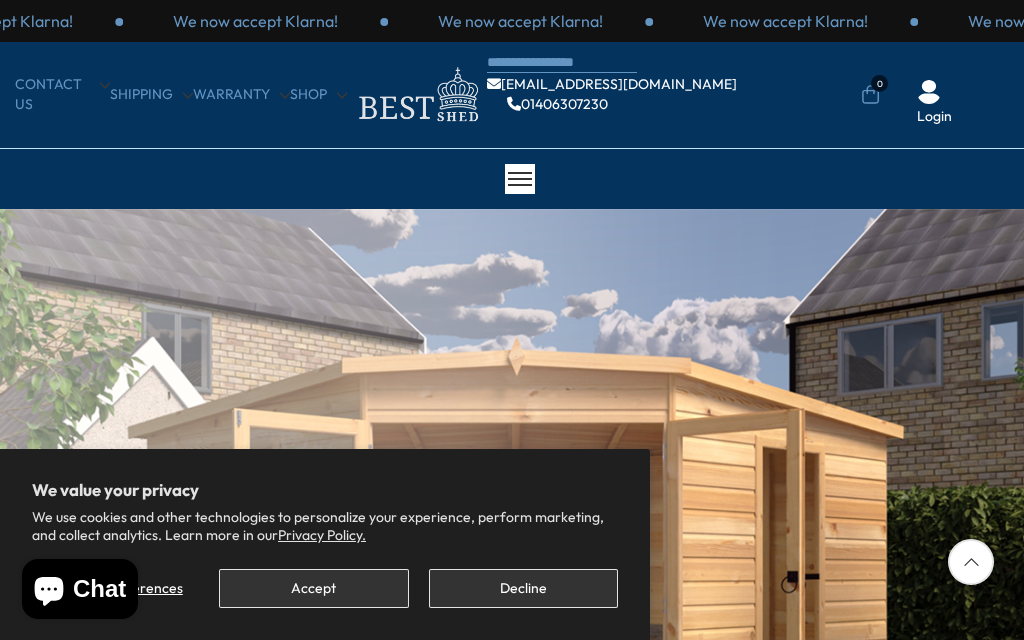 click on "Accept" at bounding box center [313, 588] 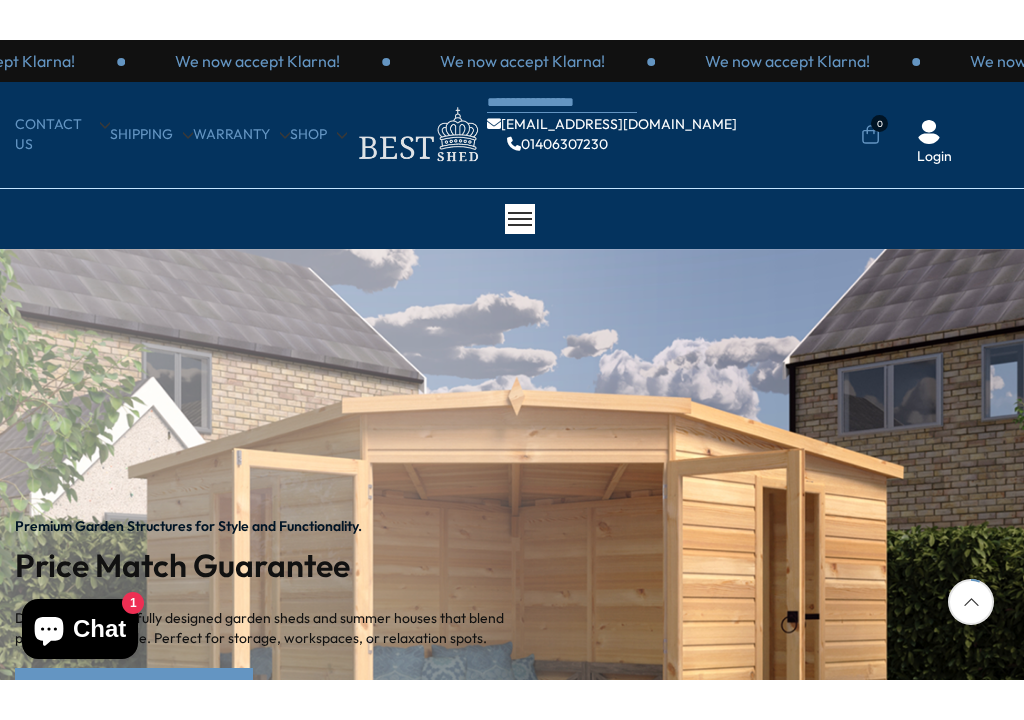 scroll, scrollTop: 351, scrollLeft: 0, axis: vertical 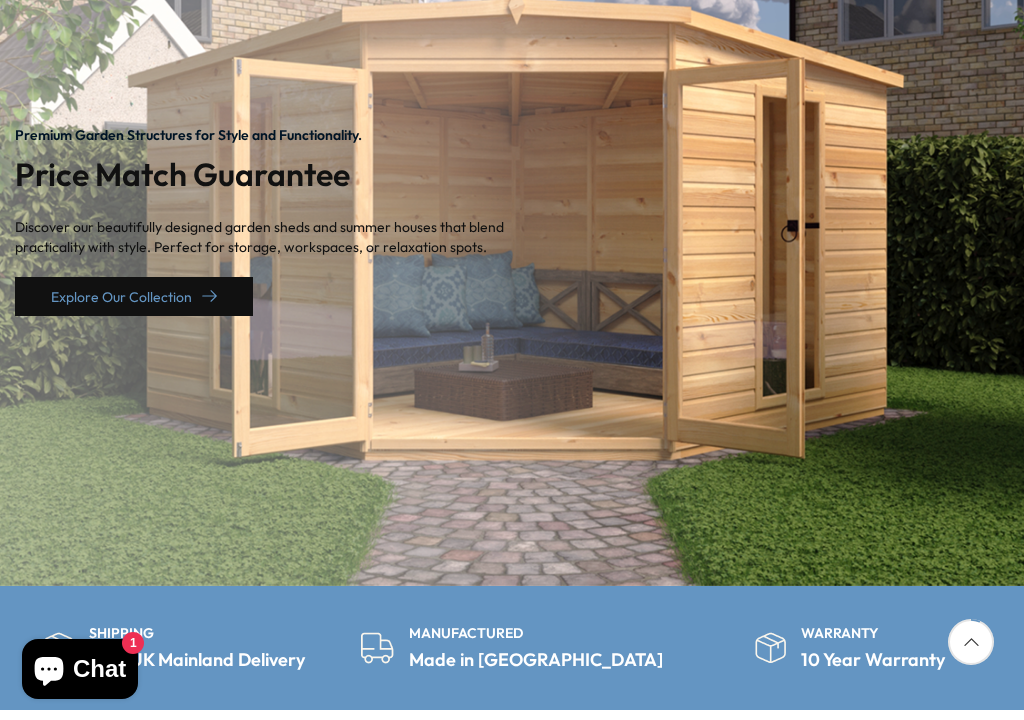 click 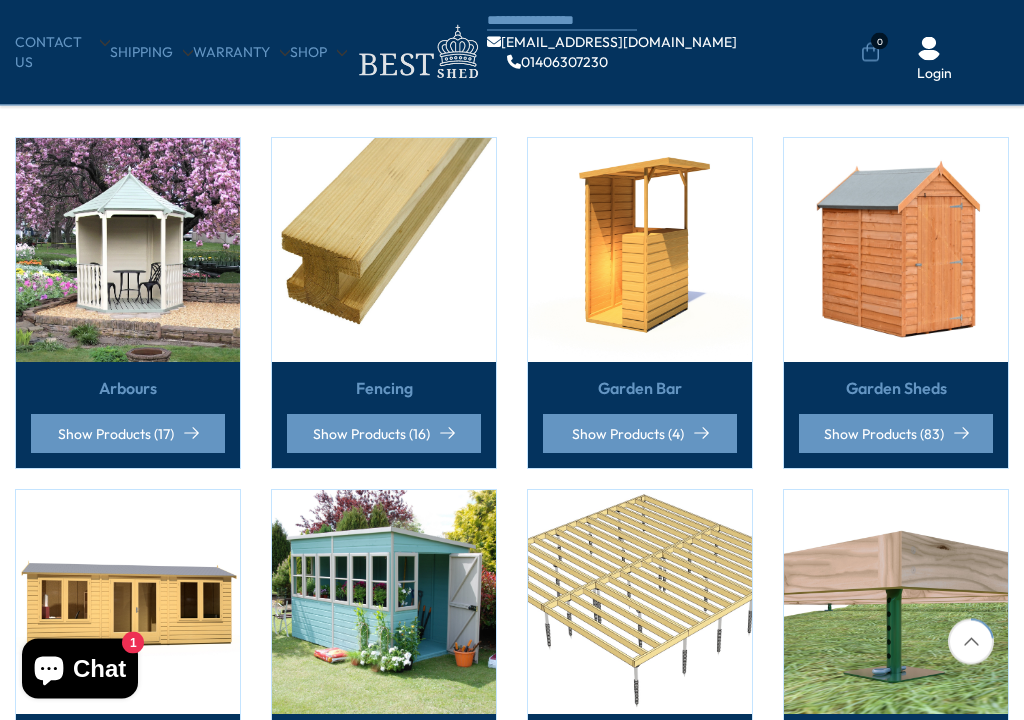 scroll, scrollTop: 467, scrollLeft: 0, axis: vertical 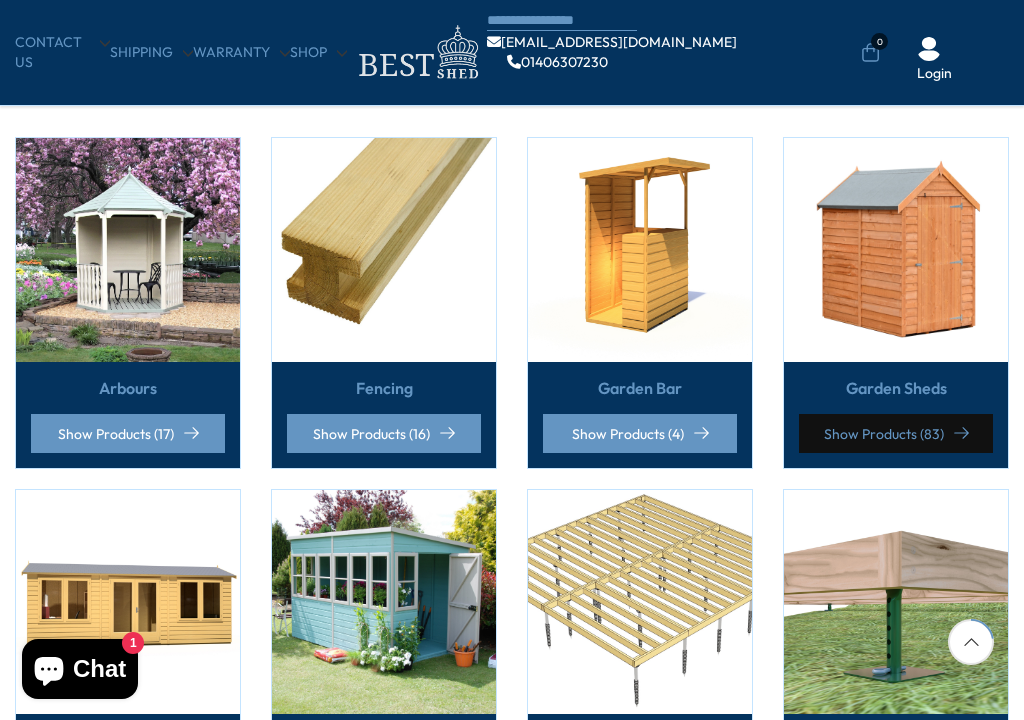 click on "Show Products (83)" at bounding box center [896, 433] 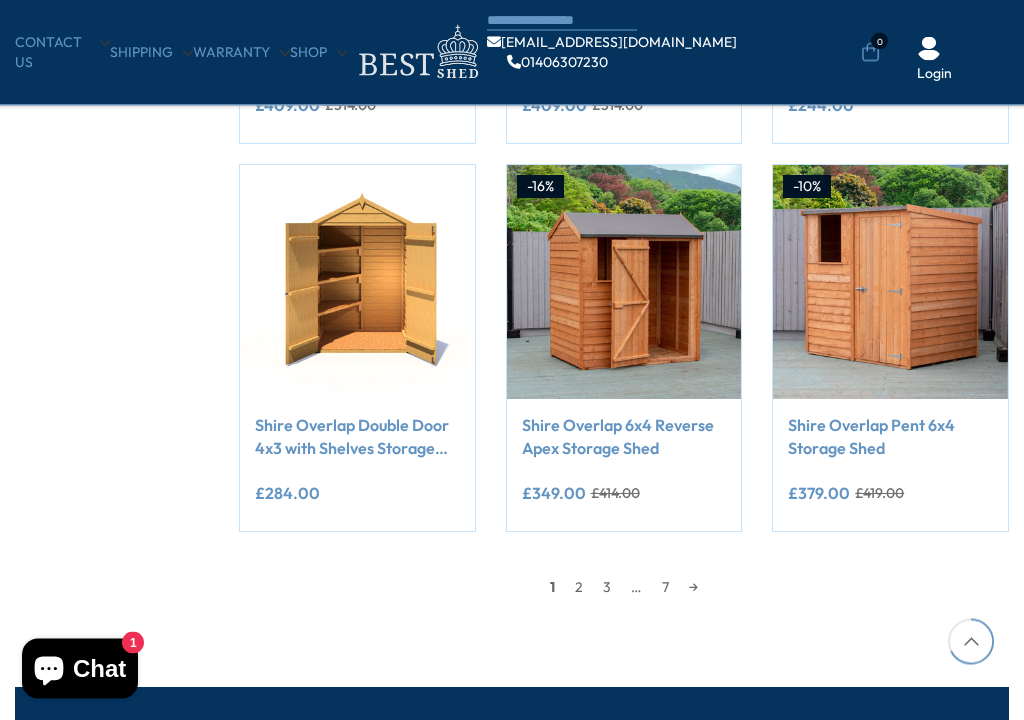 scroll, scrollTop: 1474, scrollLeft: 0, axis: vertical 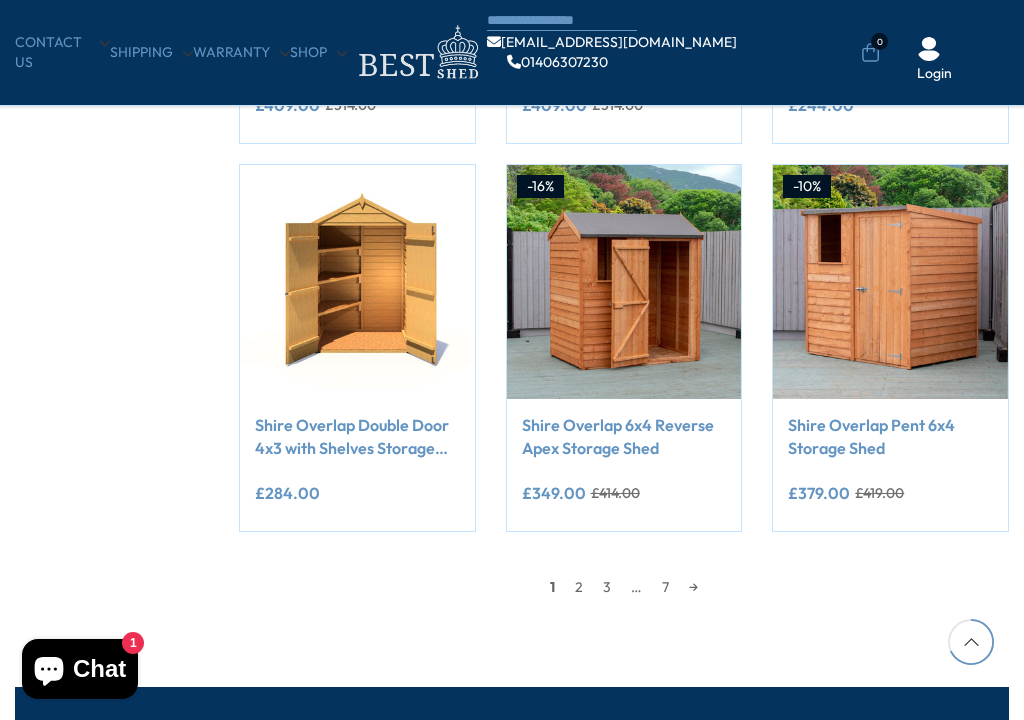 click on "2" at bounding box center (579, 587) 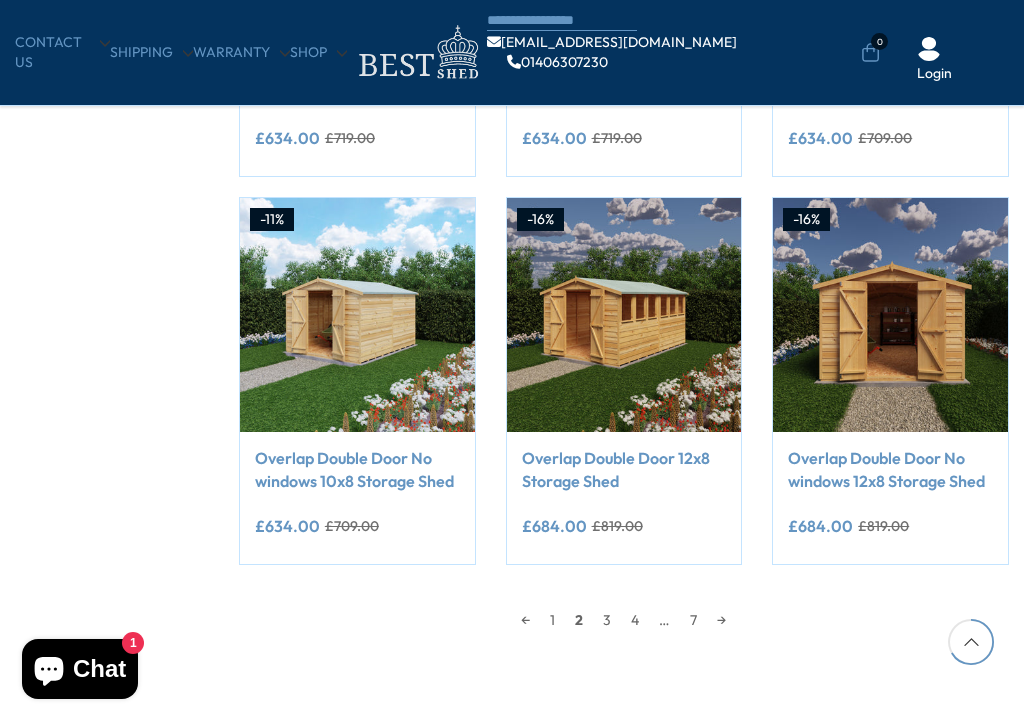scroll, scrollTop: 1449, scrollLeft: 0, axis: vertical 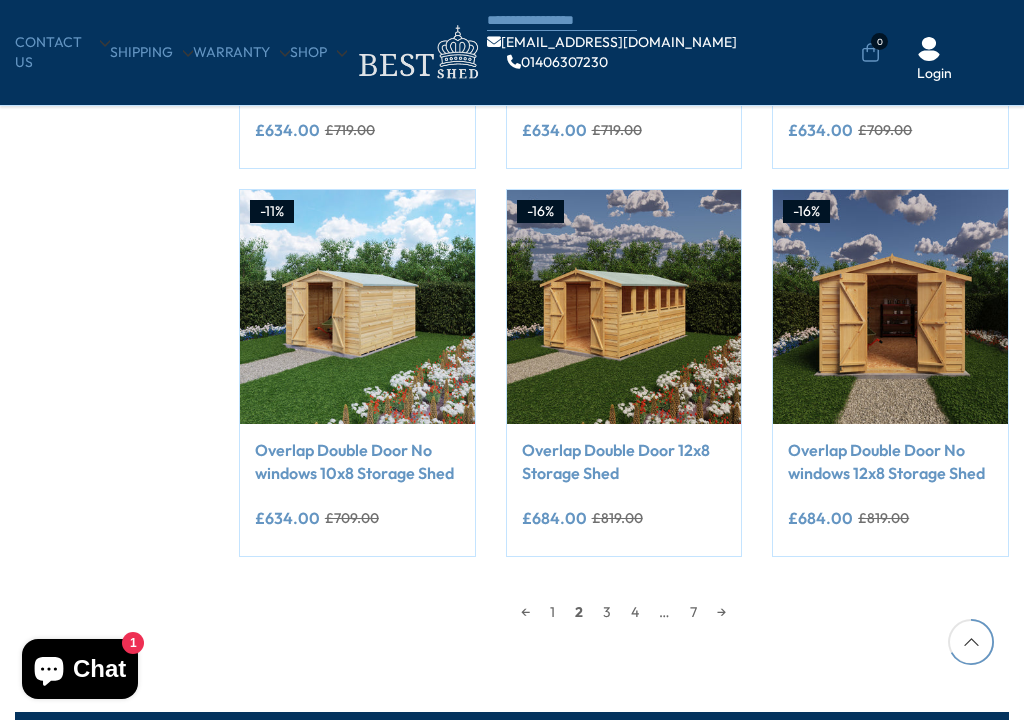 click on "3" at bounding box center [607, 612] 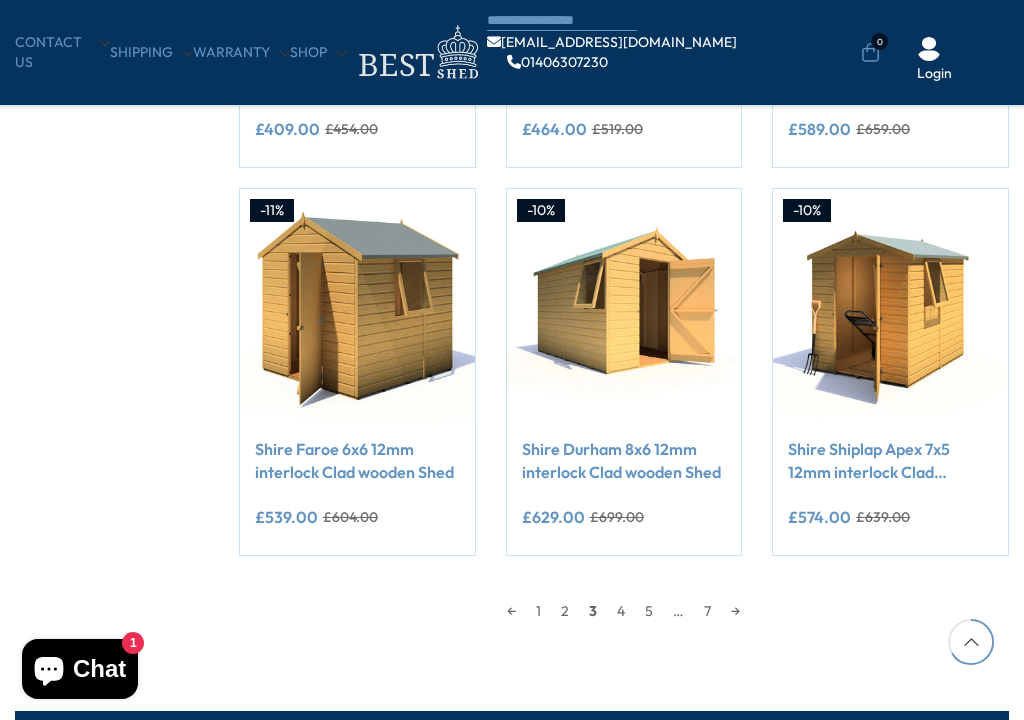 scroll, scrollTop: 1462, scrollLeft: 0, axis: vertical 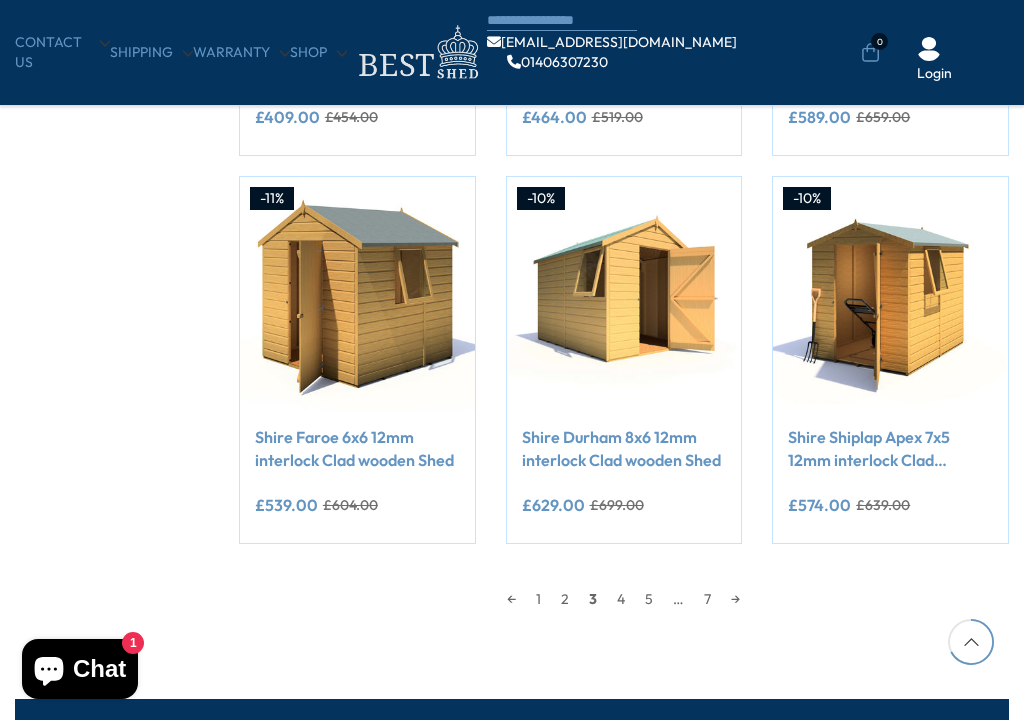click on "4" at bounding box center (621, 599) 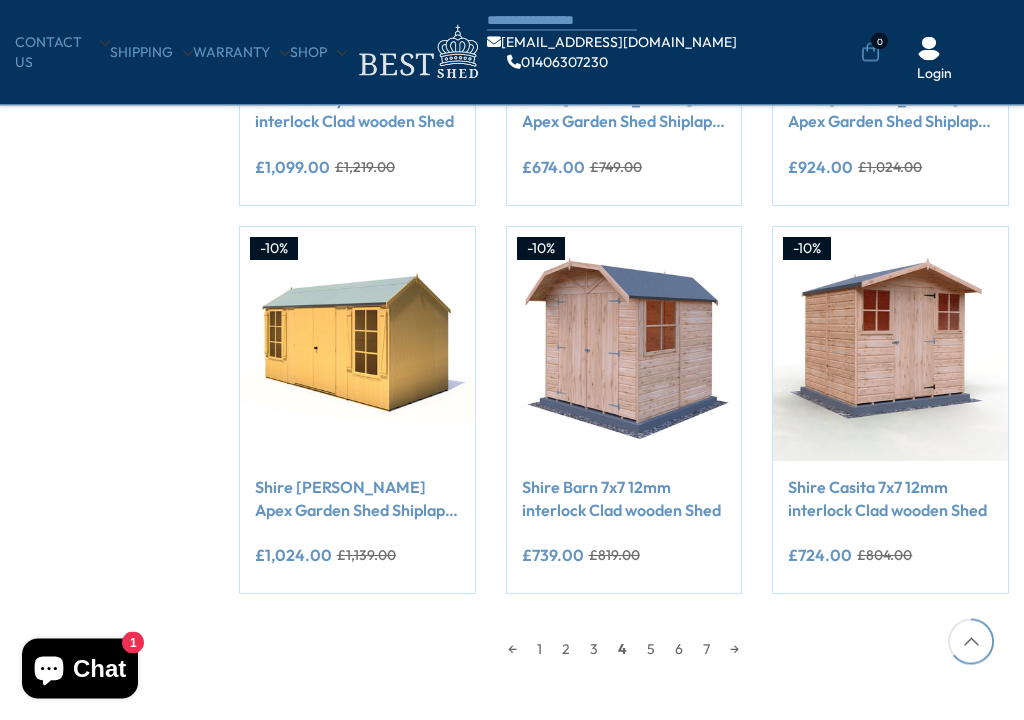 scroll, scrollTop: 1429, scrollLeft: 0, axis: vertical 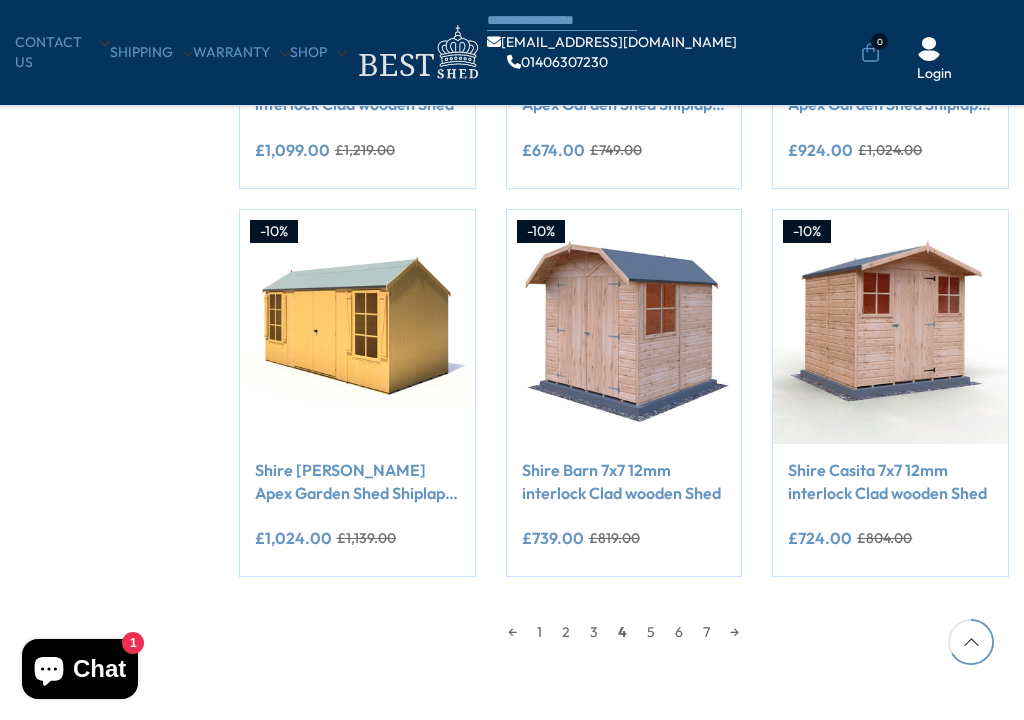 click on "5" at bounding box center (651, 632) 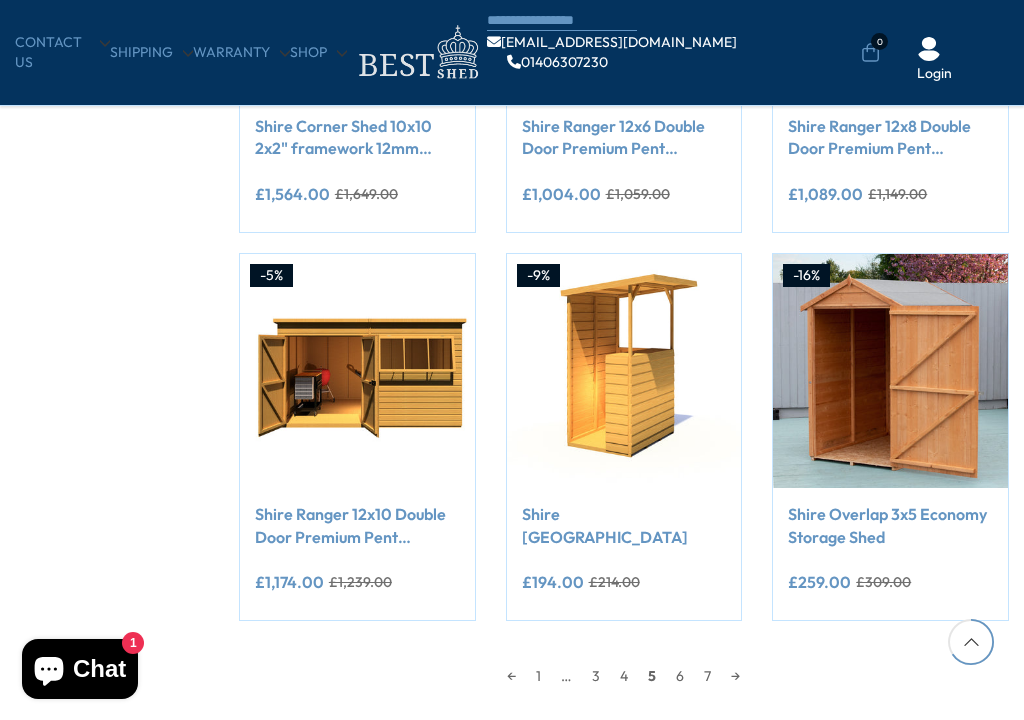 scroll, scrollTop: 1464, scrollLeft: 0, axis: vertical 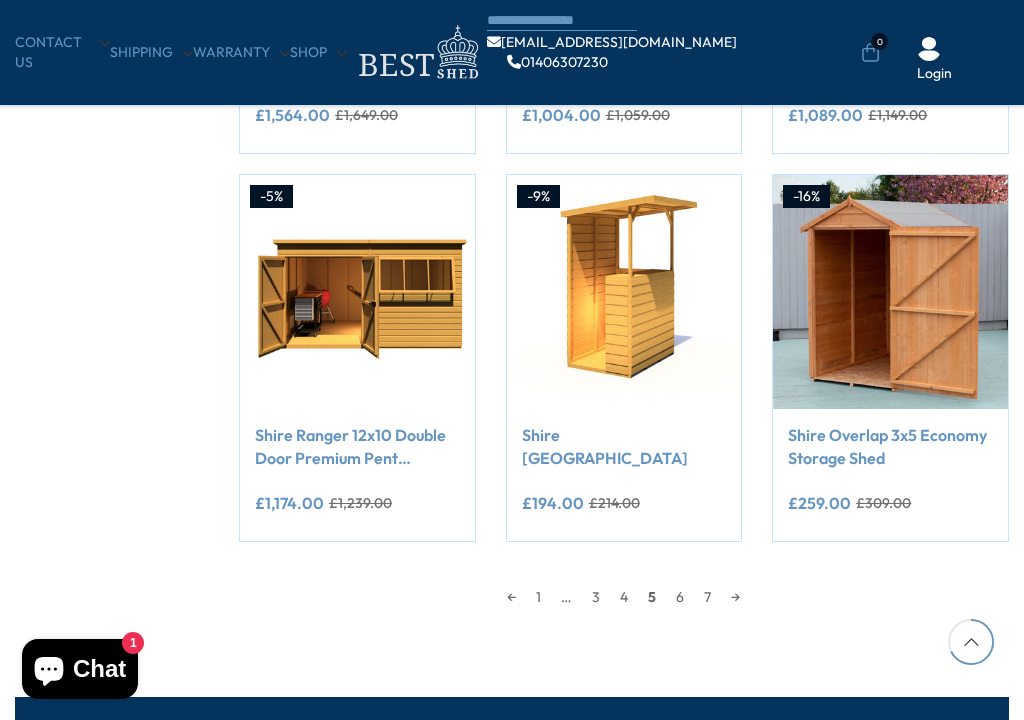 click on "6" at bounding box center [680, 597] 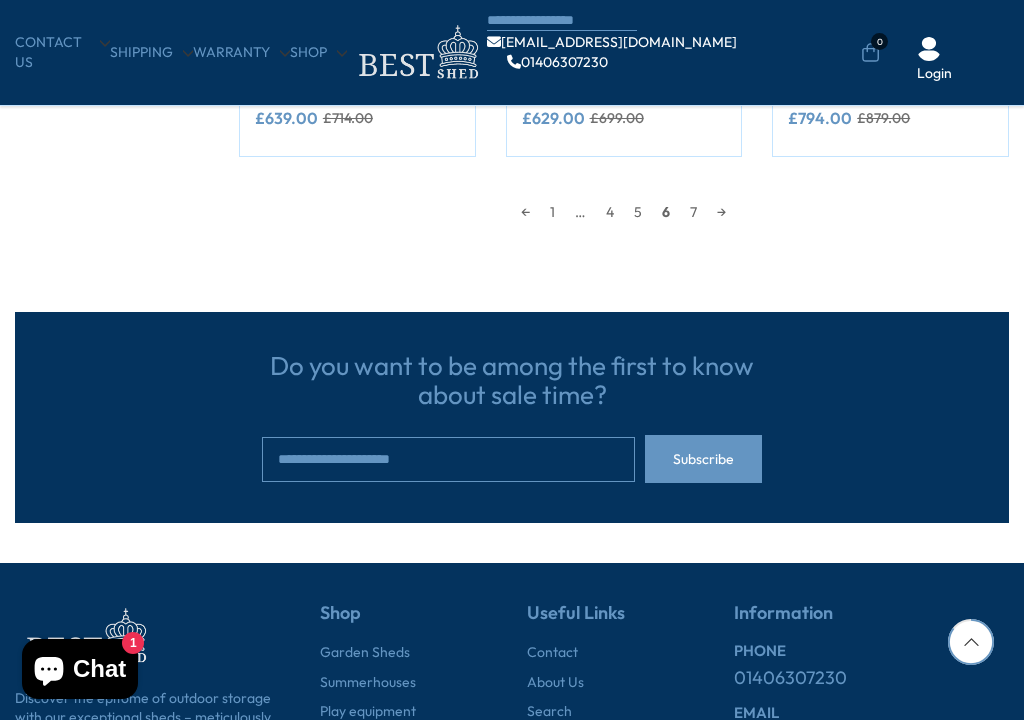 scroll, scrollTop: 1850, scrollLeft: 0, axis: vertical 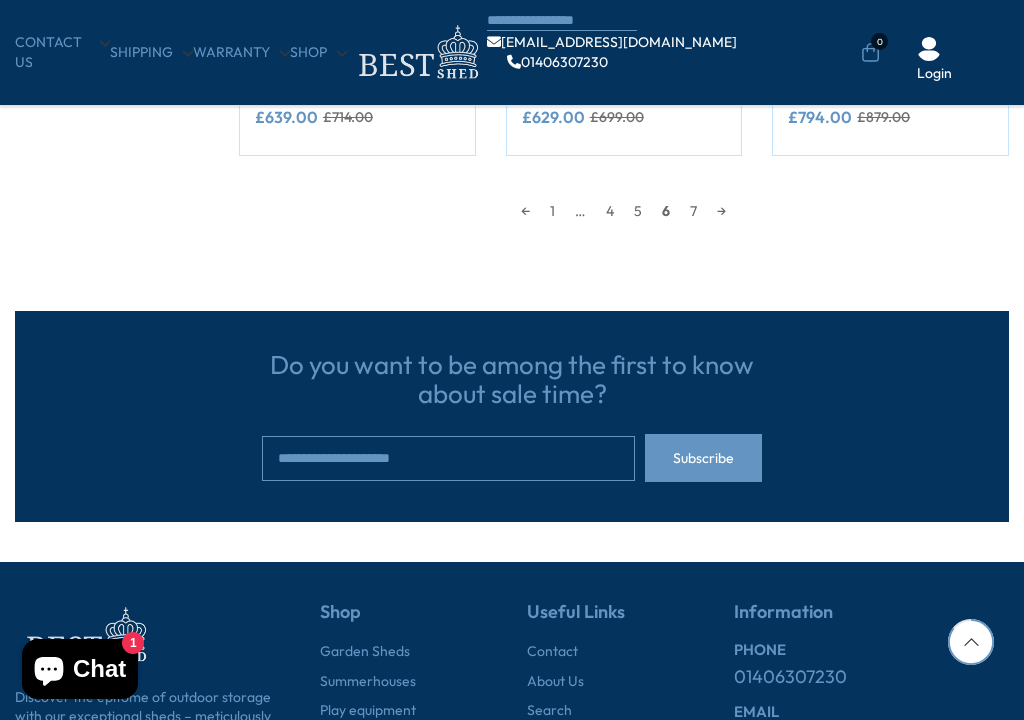 click on "7" at bounding box center [693, 211] 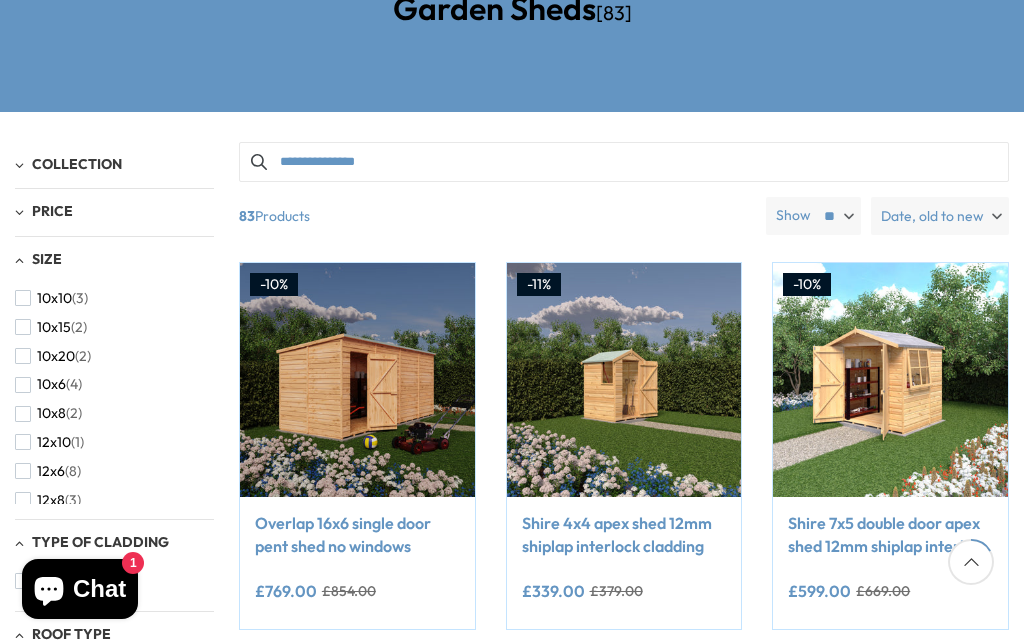 scroll, scrollTop: 307, scrollLeft: 0, axis: vertical 